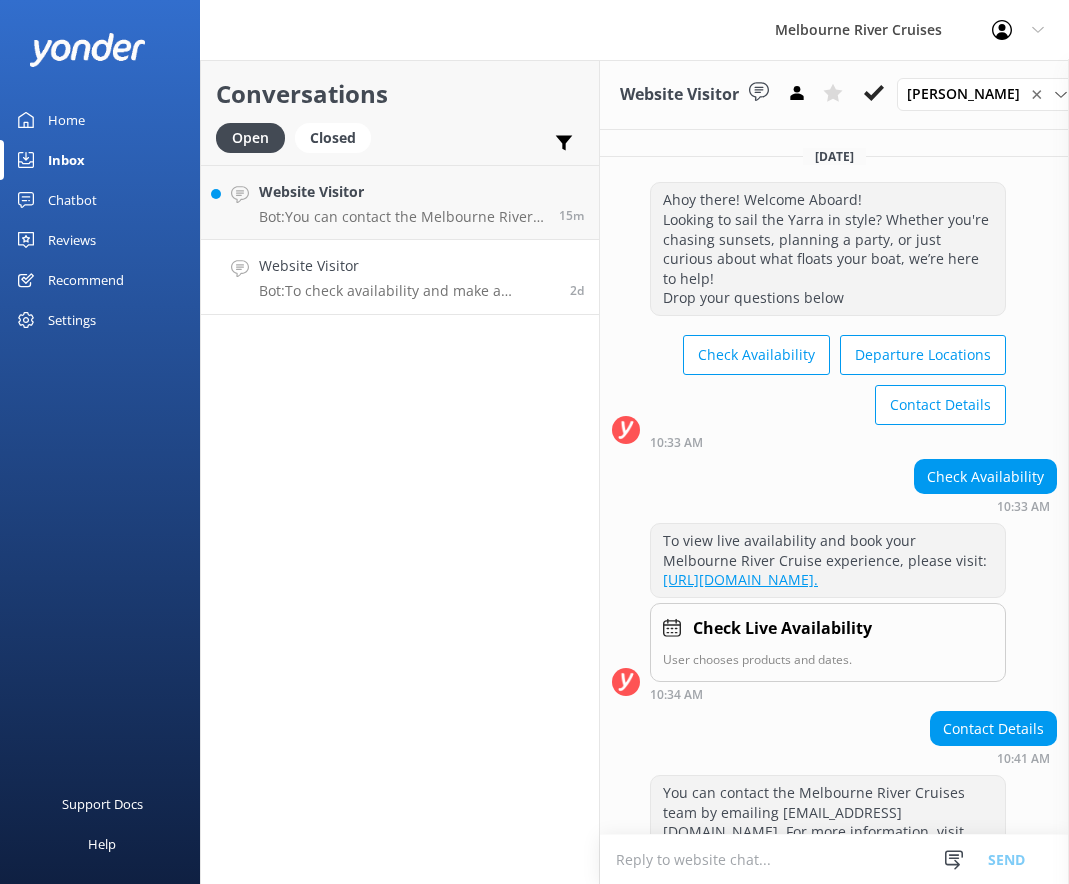 scroll, scrollTop: 0, scrollLeft: 0, axis: both 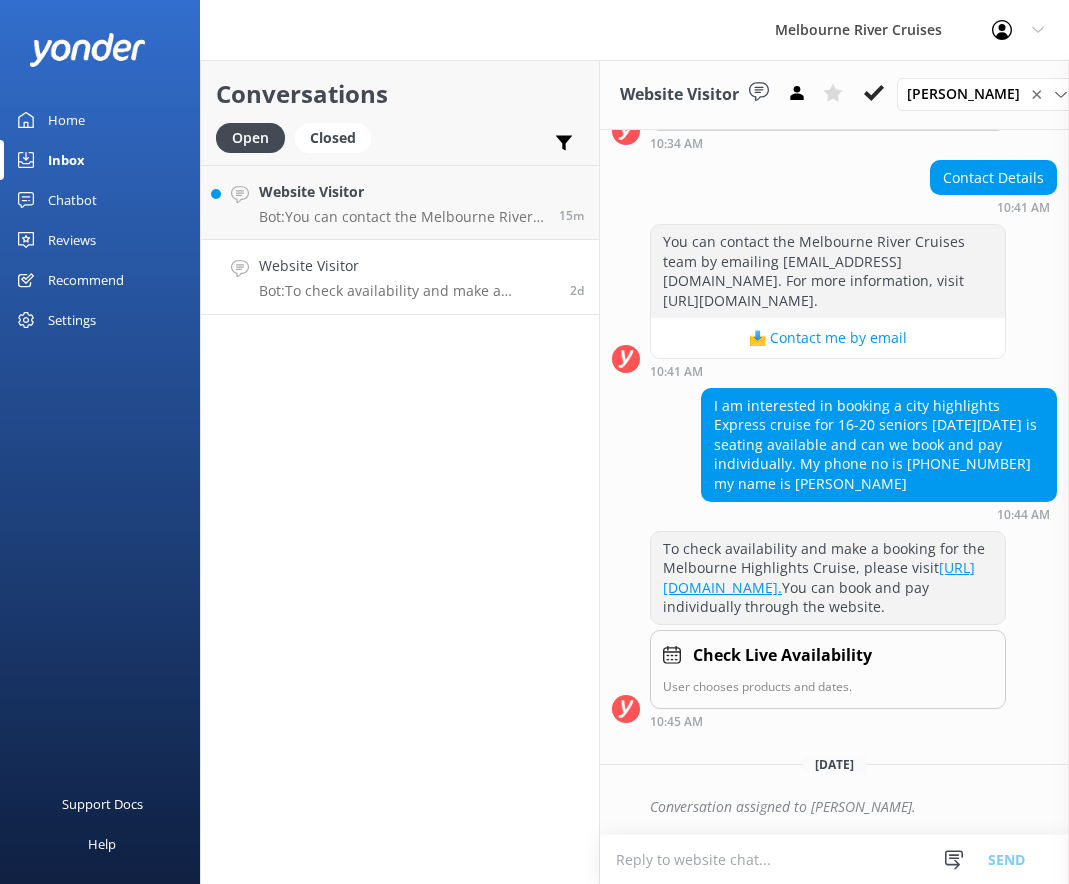 click on "Profile Settings Logout" at bounding box center [1018, 30] 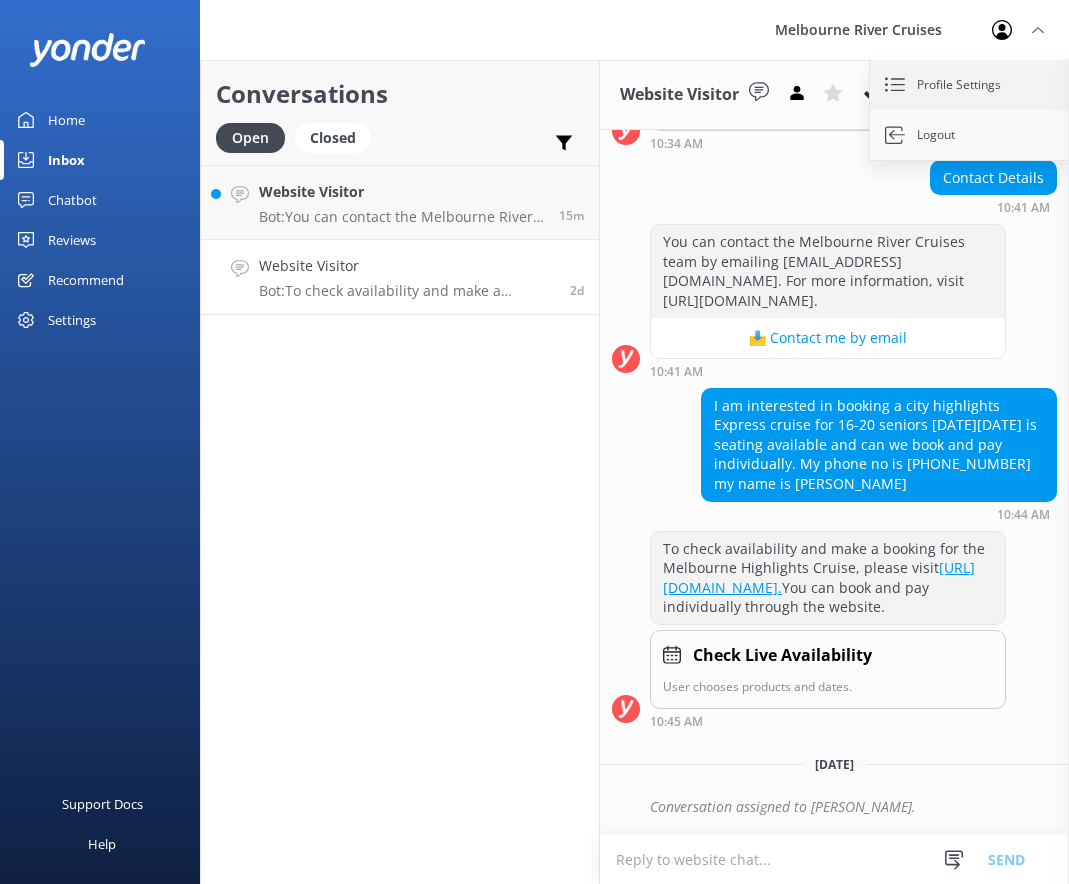 click on "Profile Settings" at bounding box center (970, 85) 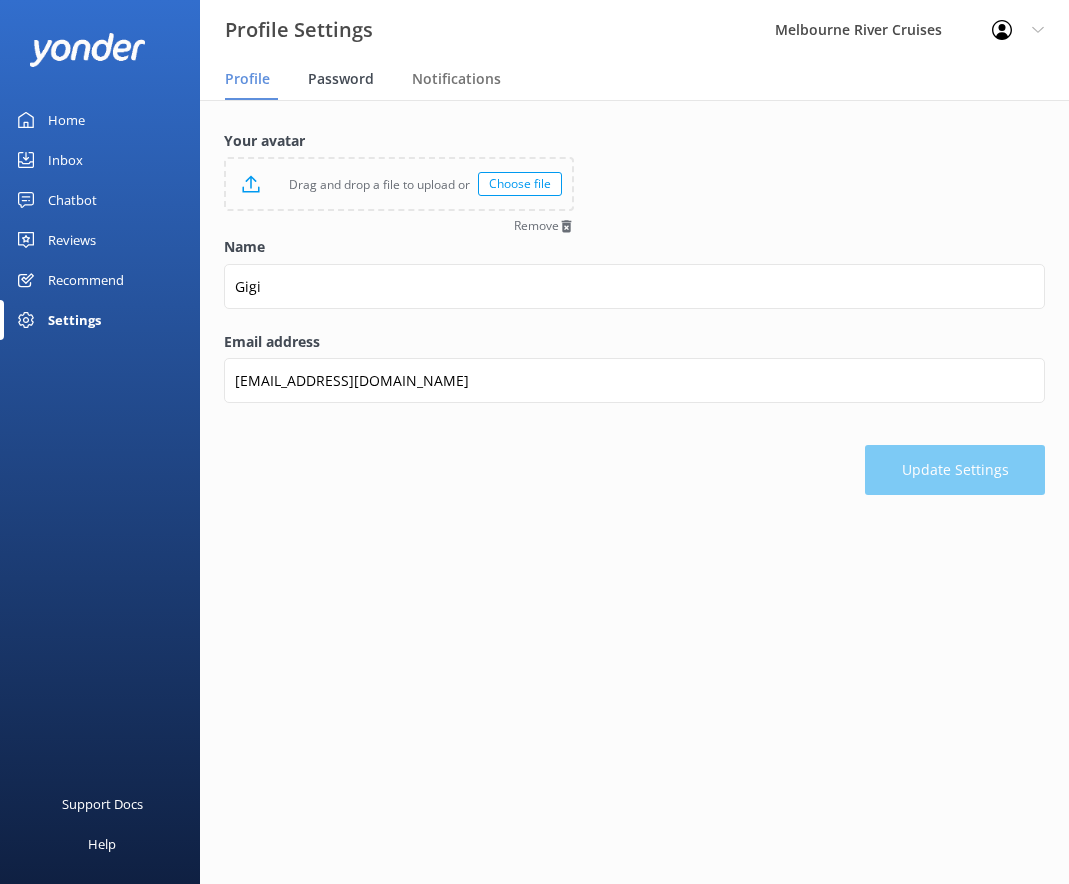 click on "Password" at bounding box center (341, 79) 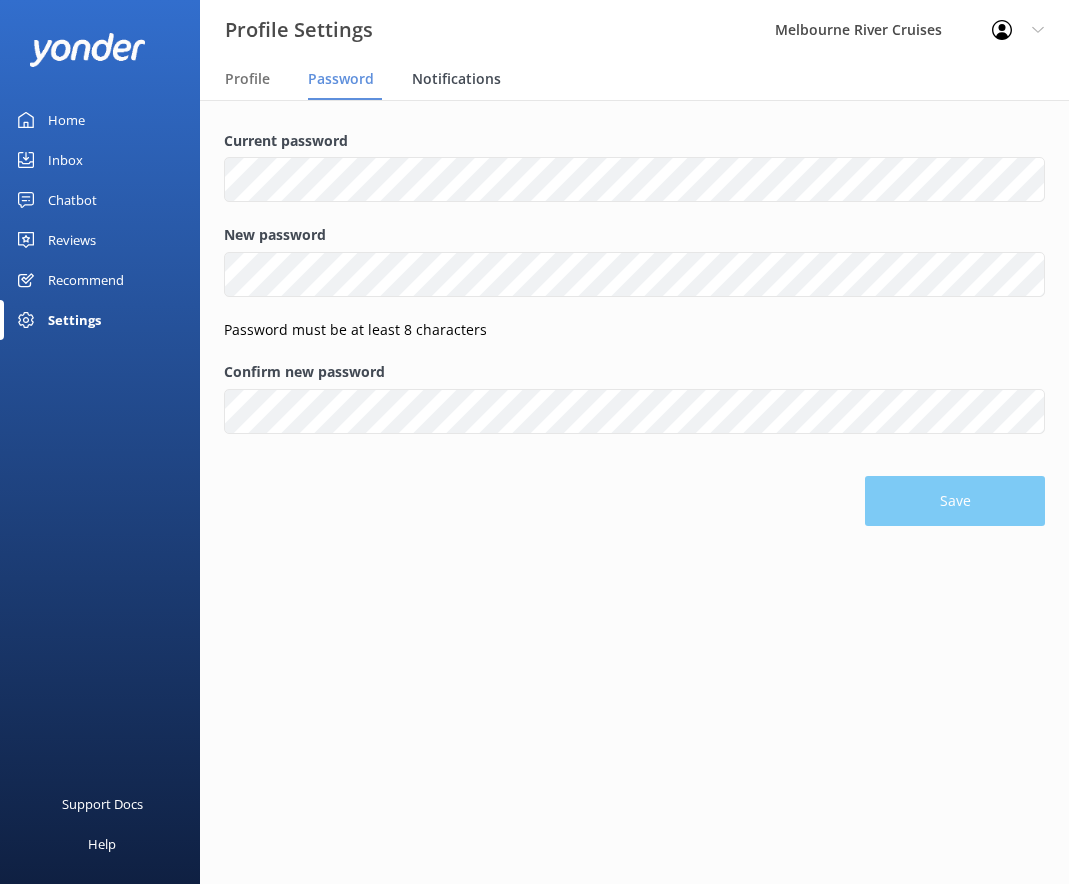 click on "Notifications" at bounding box center [456, 79] 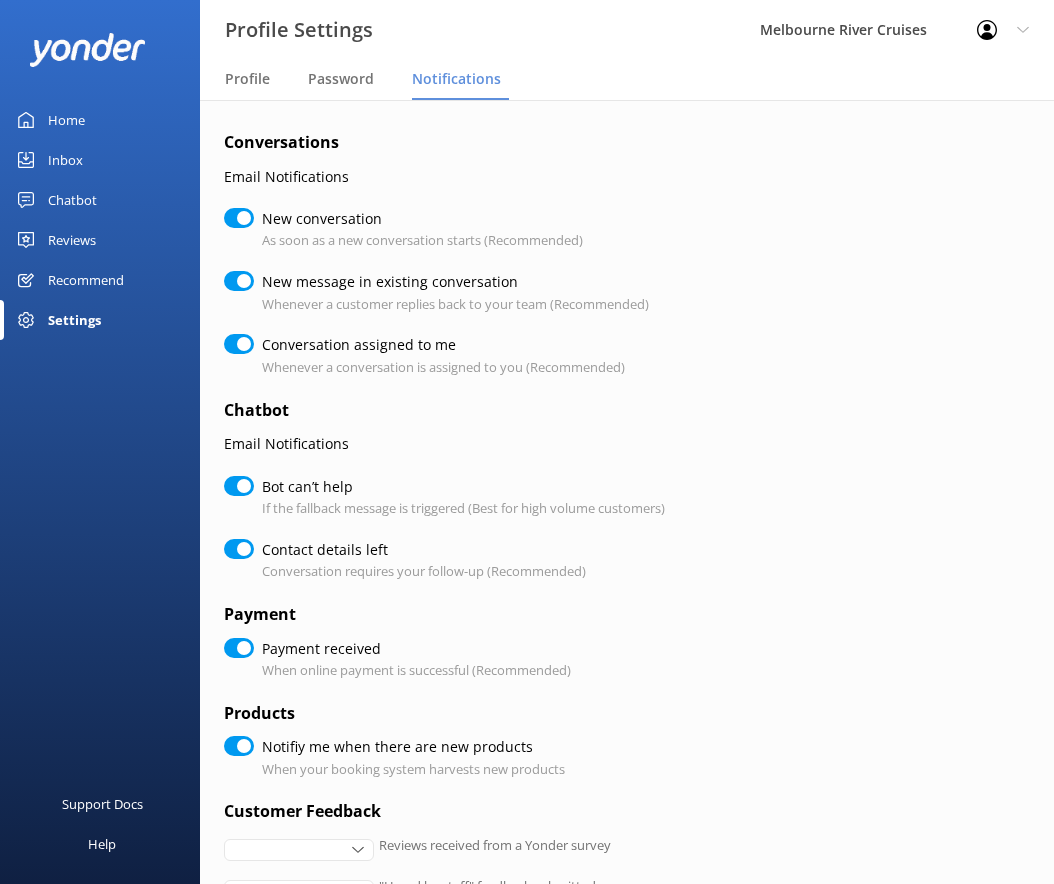 checkbox on "true" 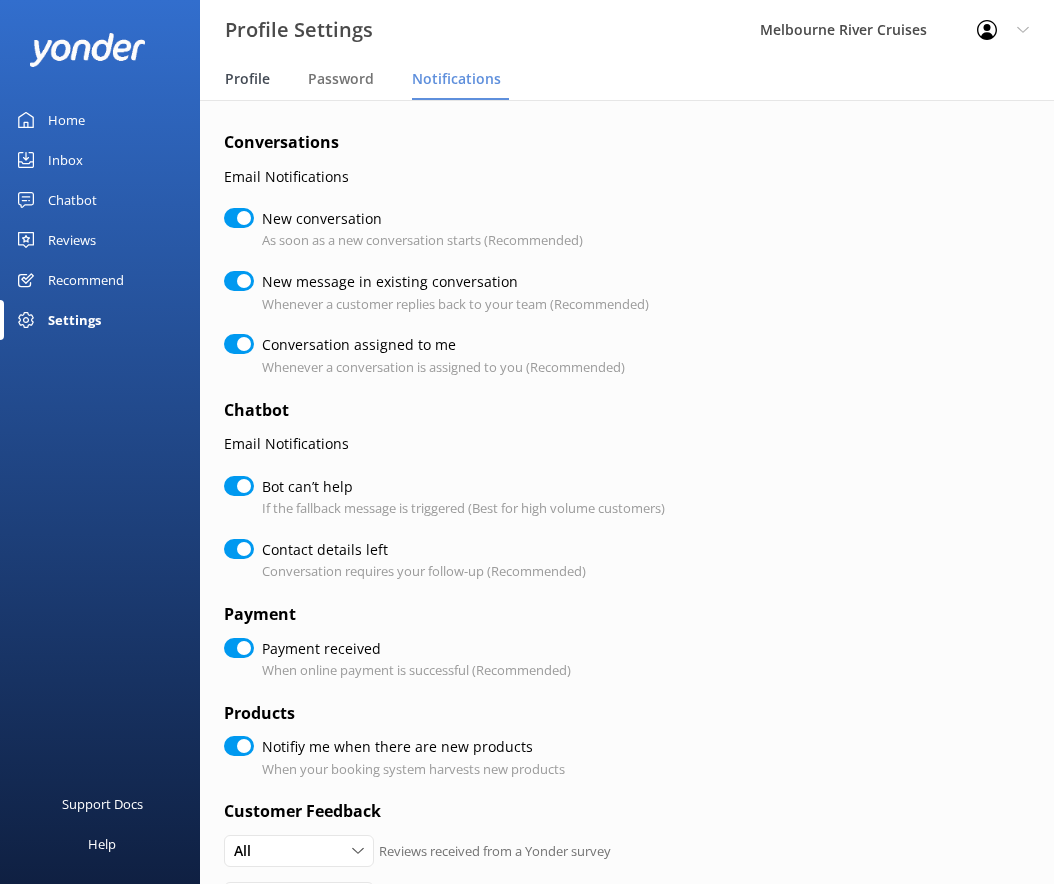 click on "Profile" at bounding box center [251, 80] 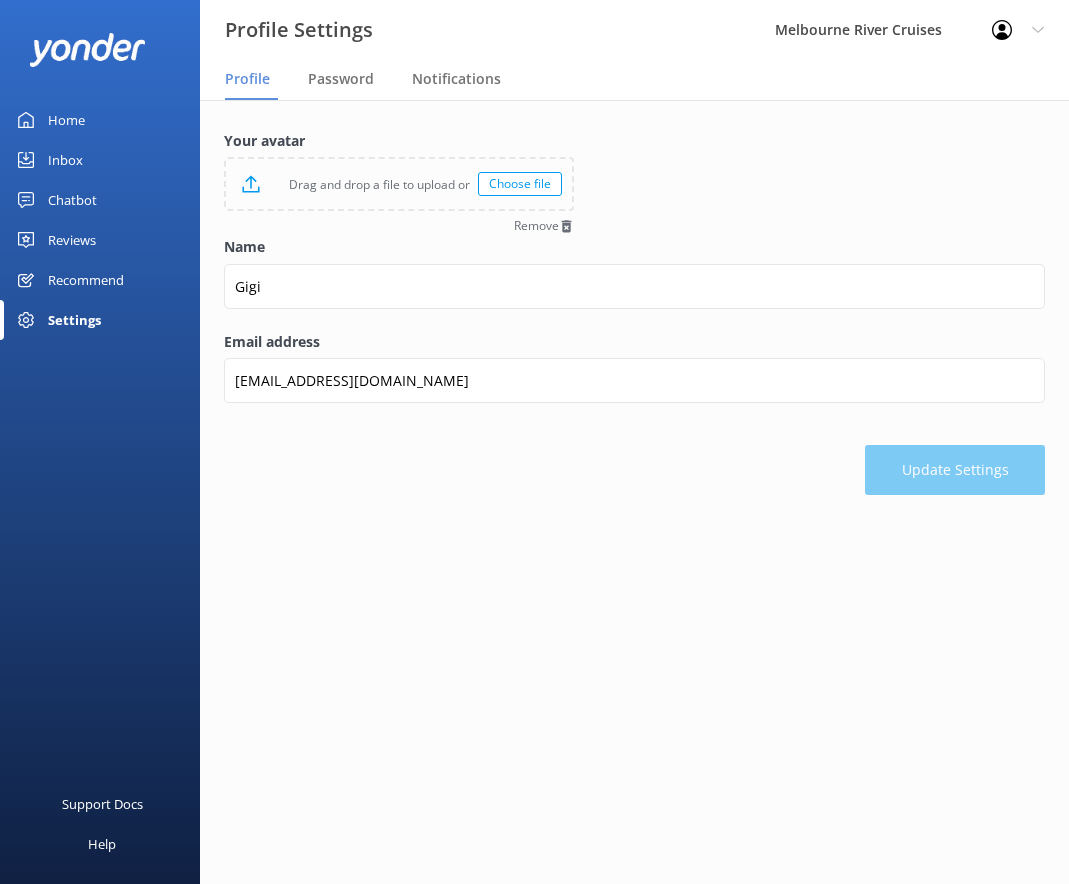 click on "Melbourne River Cruises" at bounding box center [858, 30] 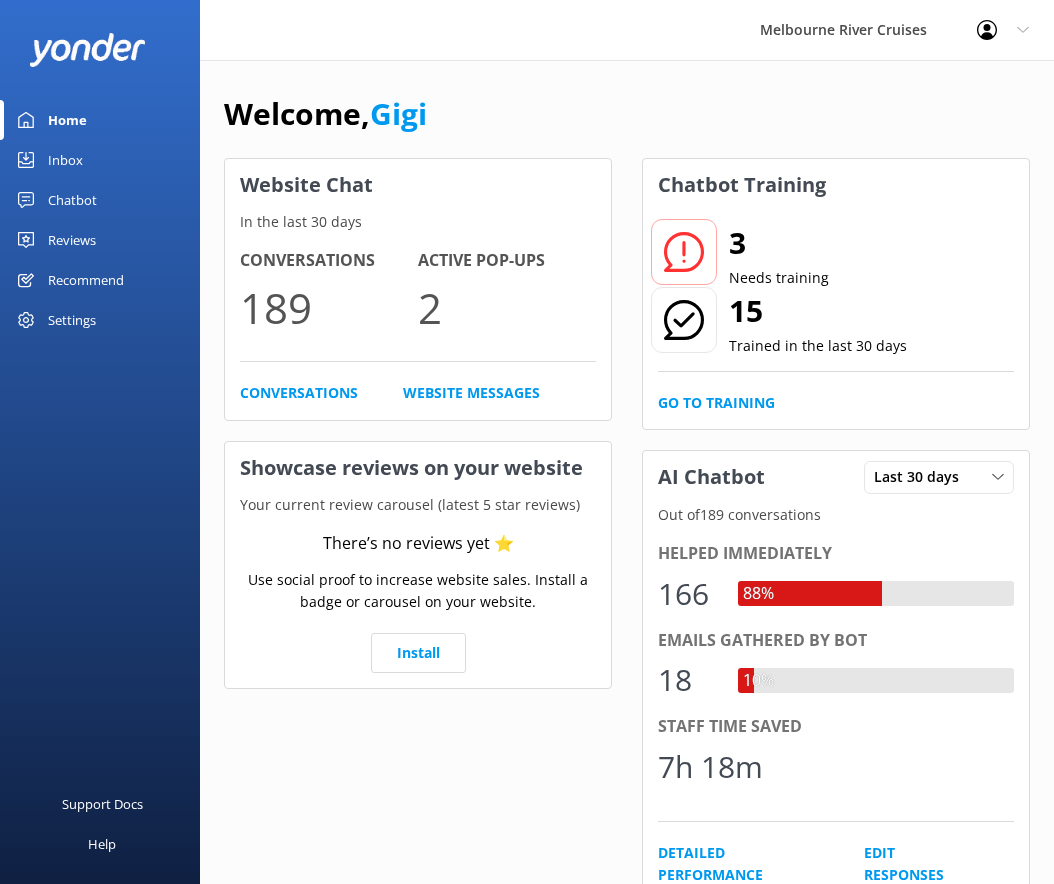 click on "Settings" at bounding box center [72, 320] 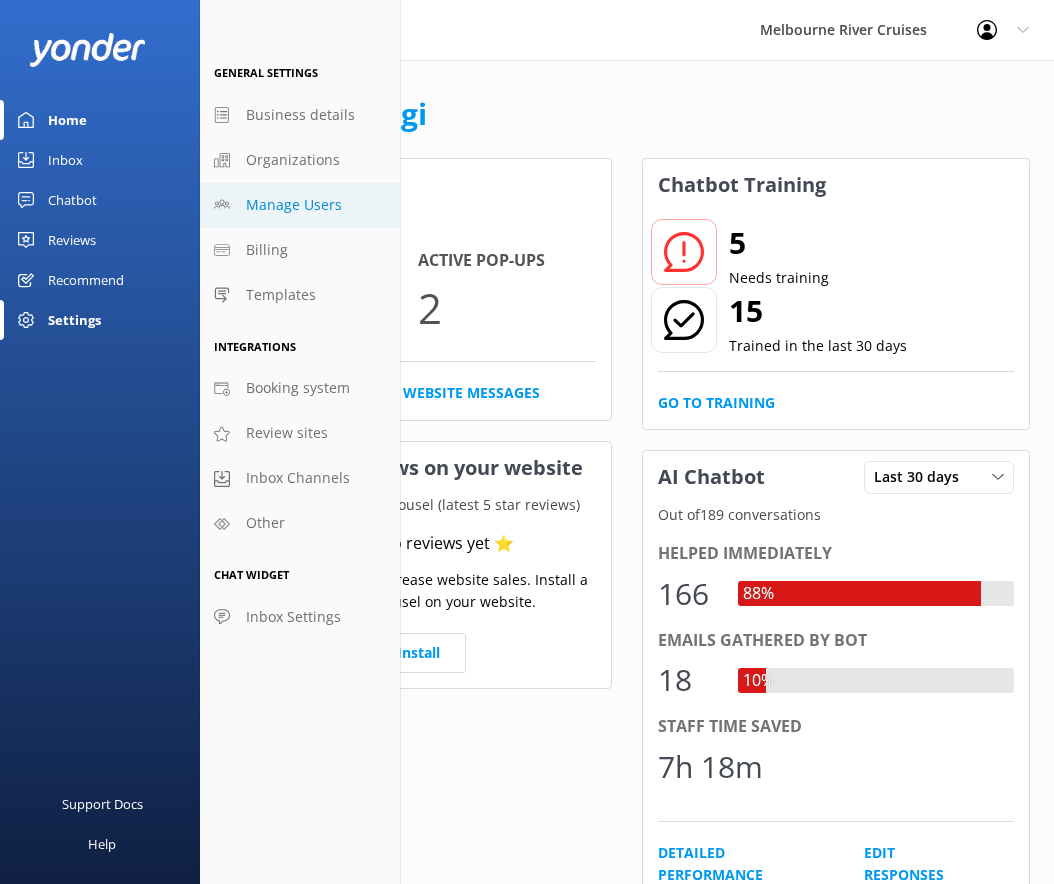 click on "Manage Users" at bounding box center [300, 205] 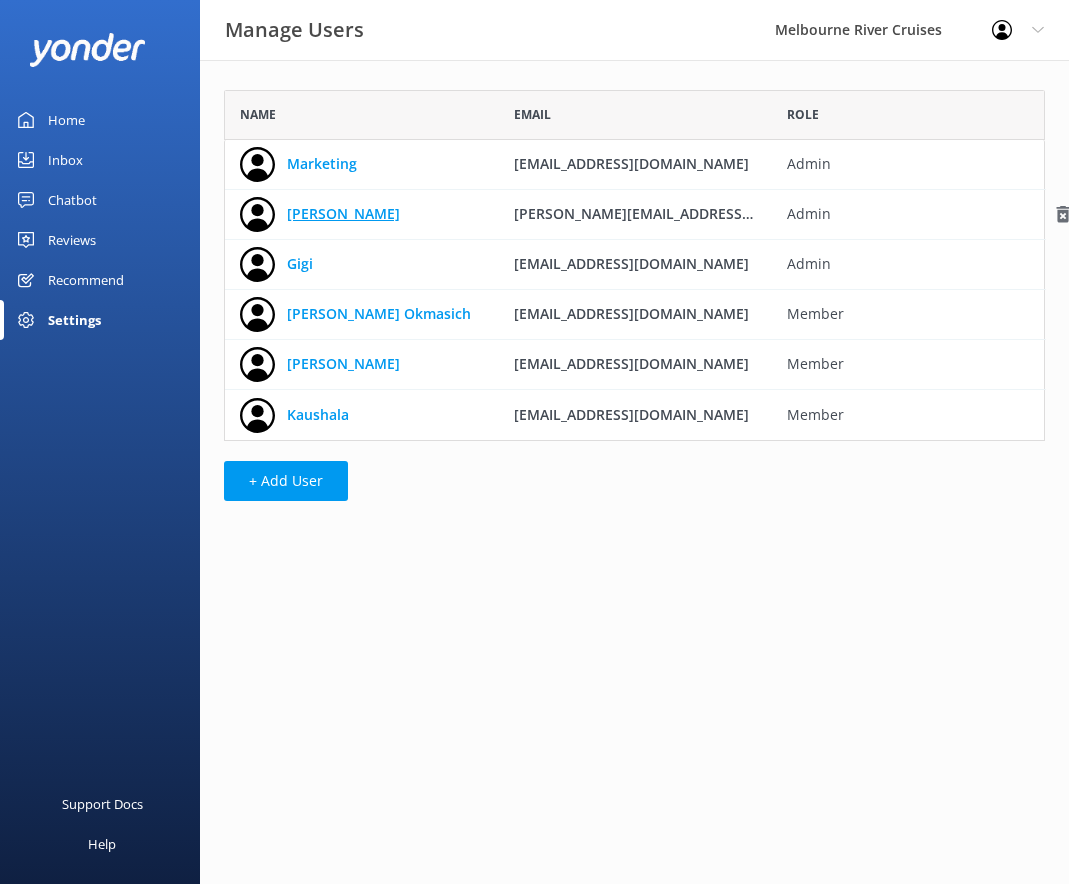 scroll, scrollTop: 16, scrollLeft: 16, axis: both 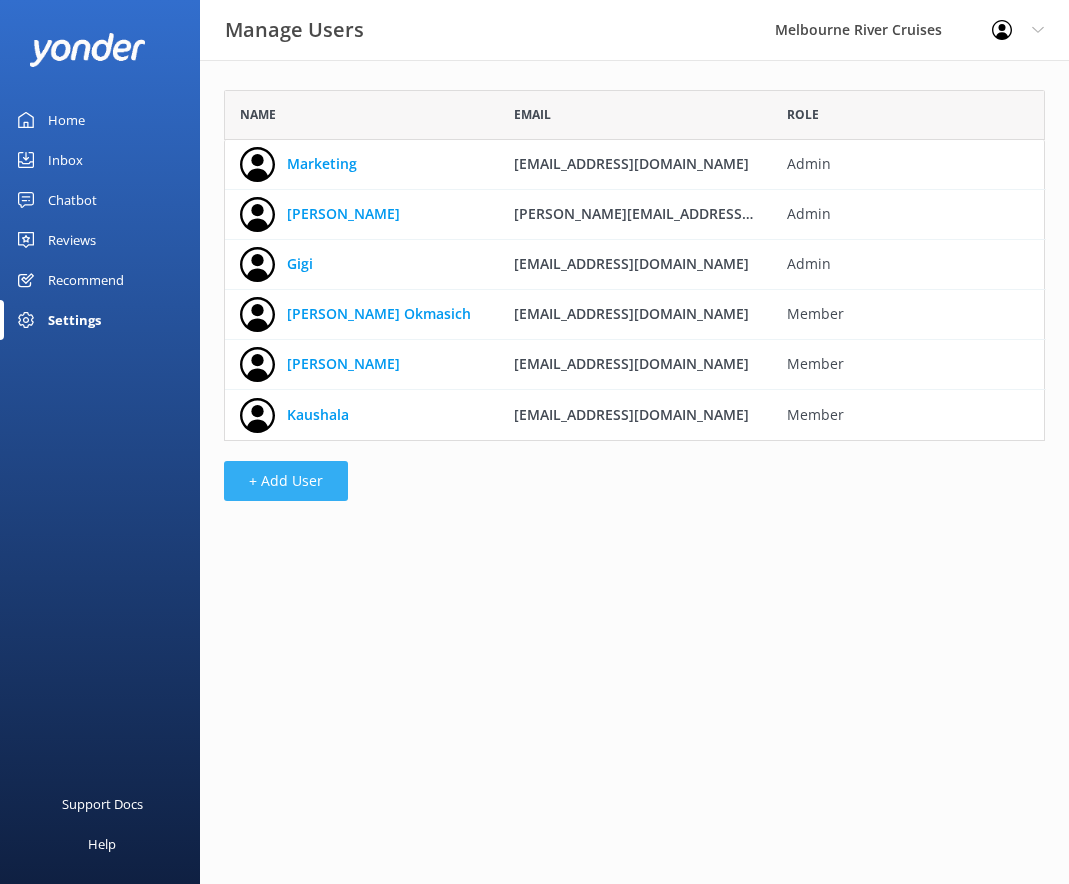 click on "+ Add User" at bounding box center (286, 481) 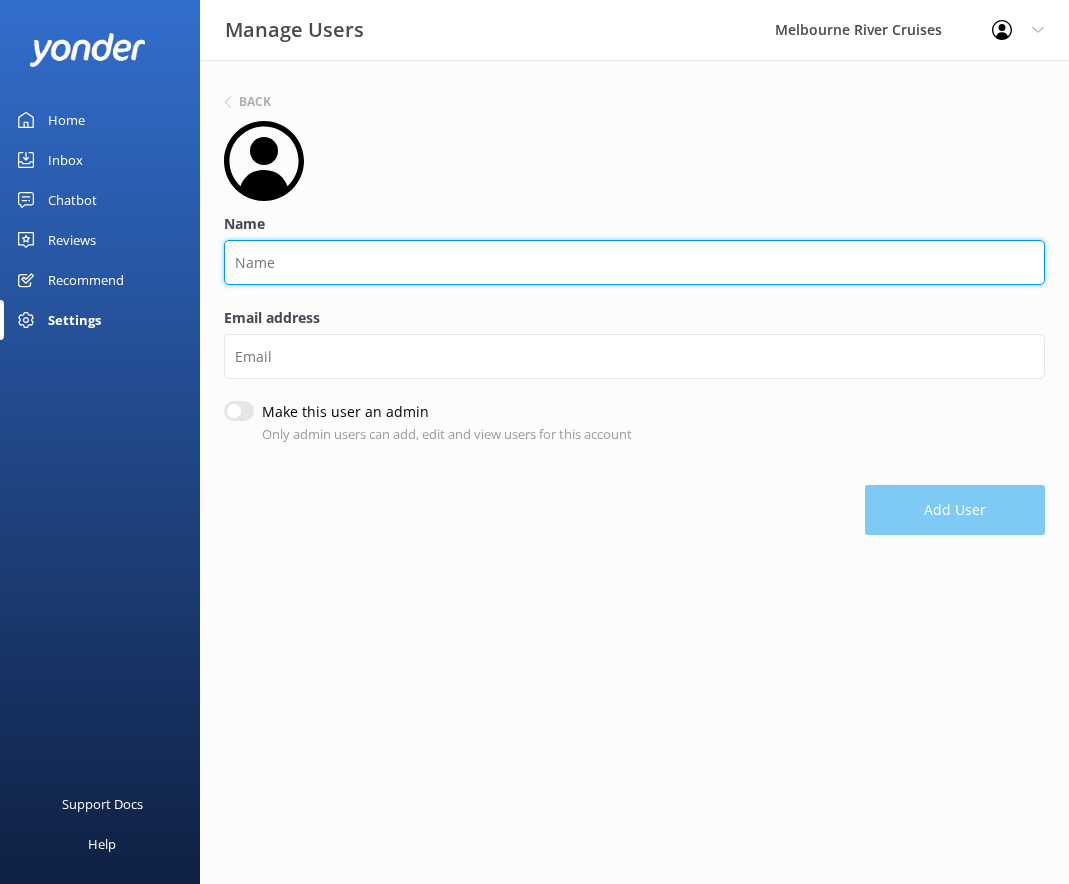 click on "Name" at bounding box center (634, 262) 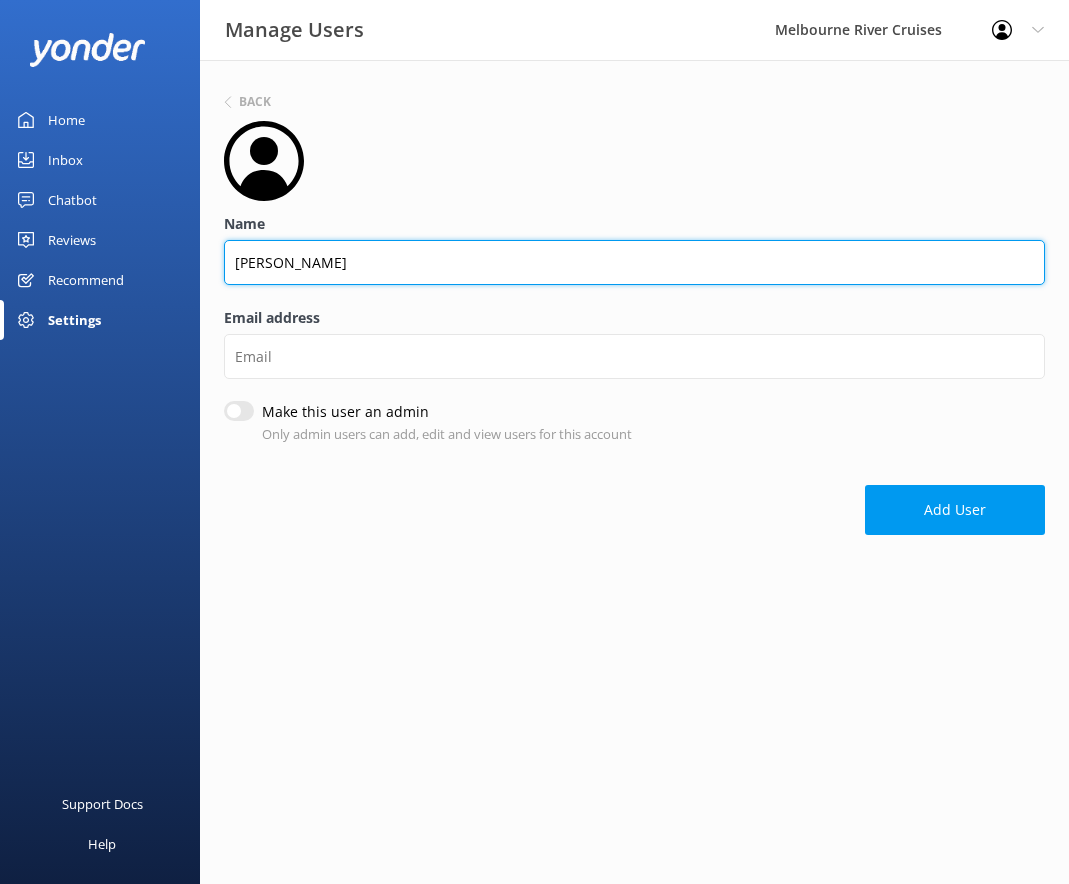 type on "[PERSON_NAME]" 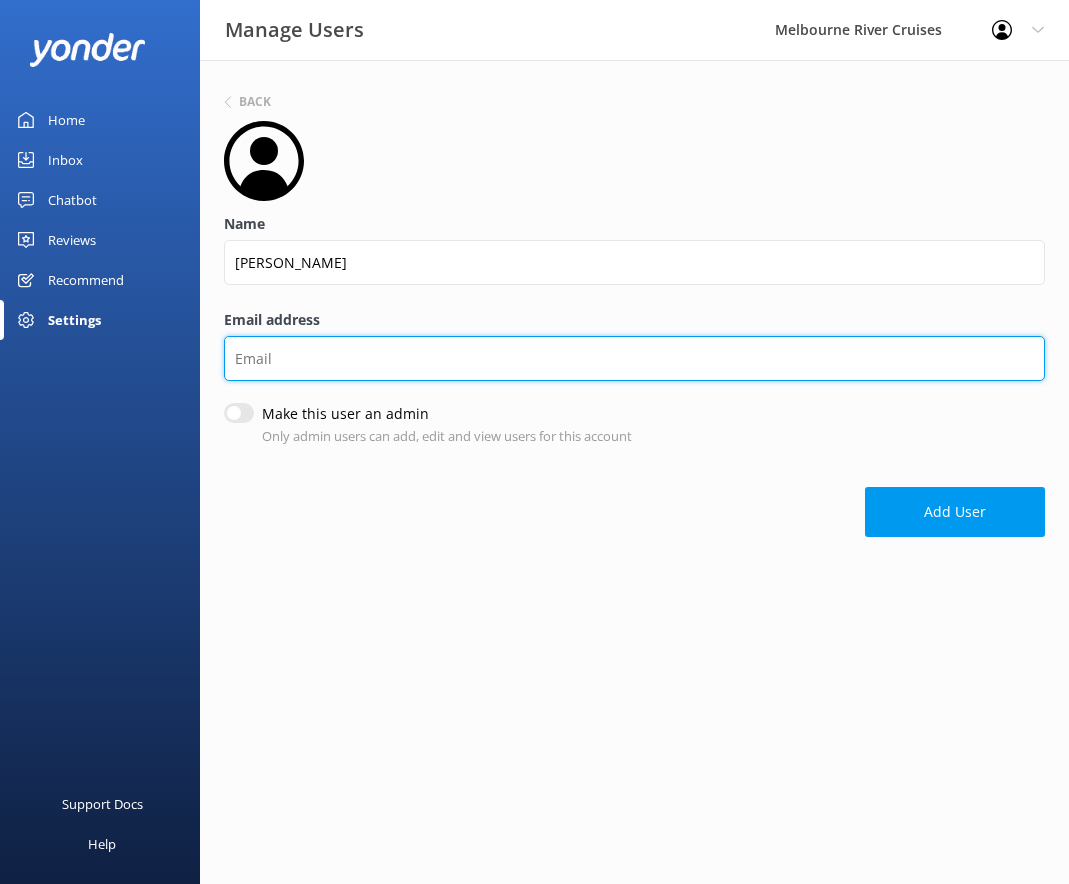 click on "Email address" at bounding box center (634, 358) 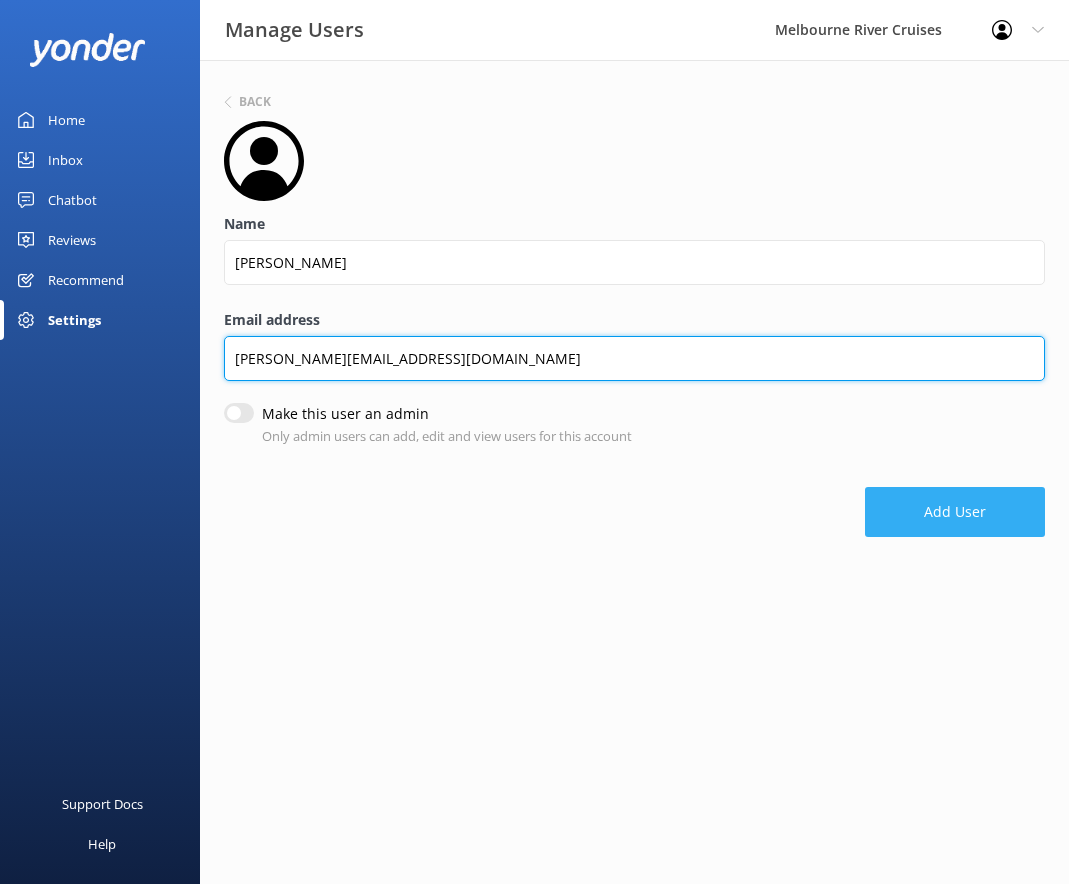type on "[PERSON_NAME][EMAIL_ADDRESS][DOMAIN_NAME]" 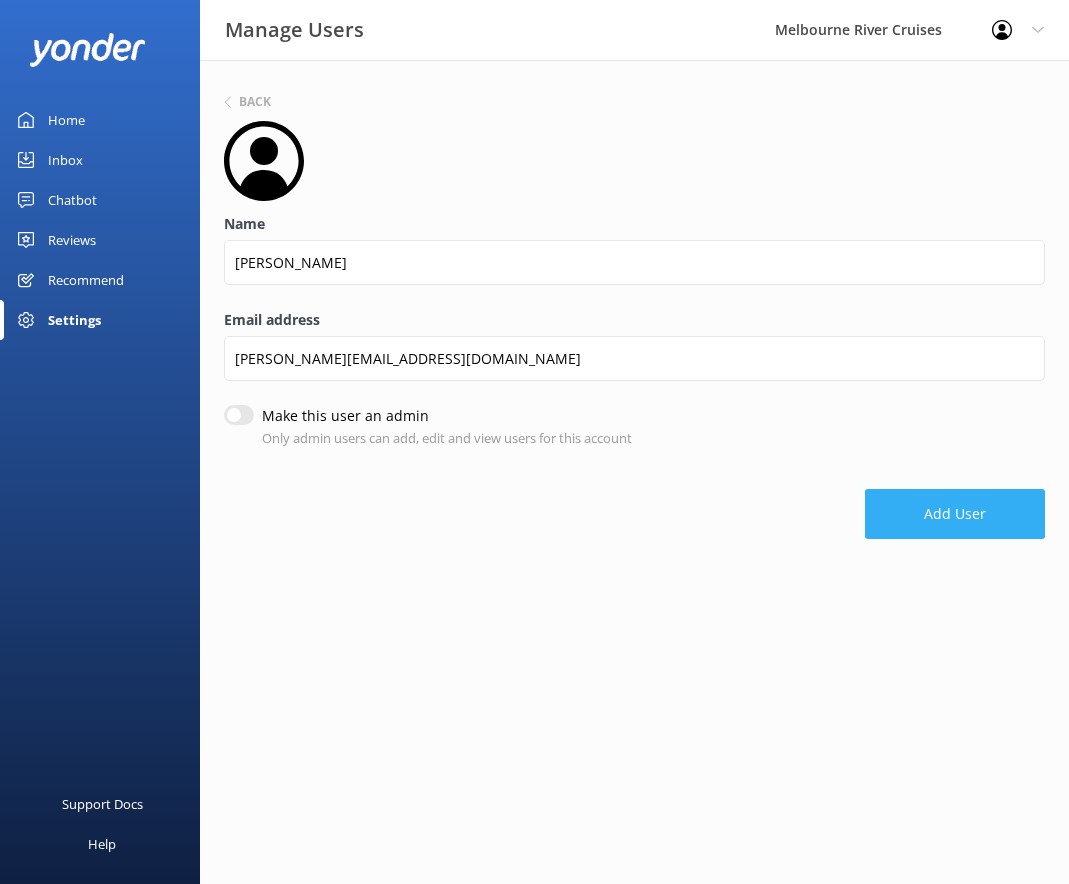 click on "Add User" at bounding box center (955, 514) 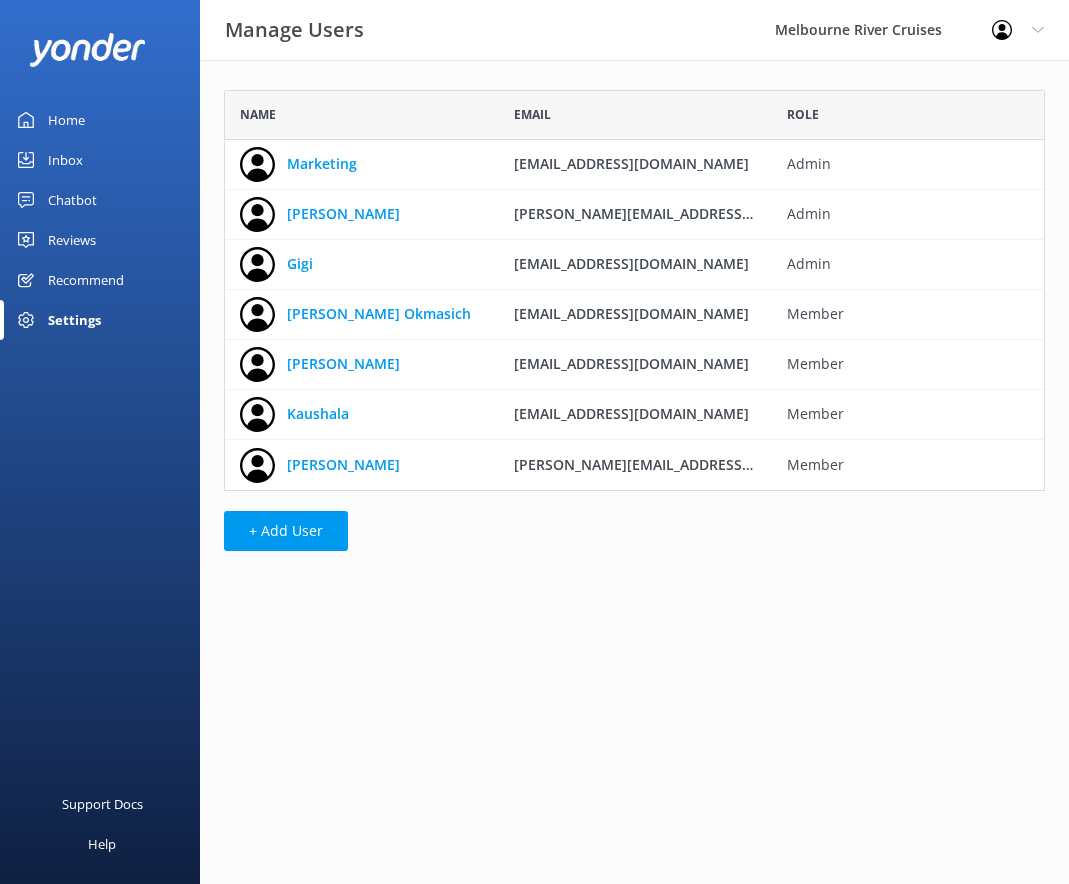 scroll, scrollTop: 16, scrollLeft: 16, axis: both 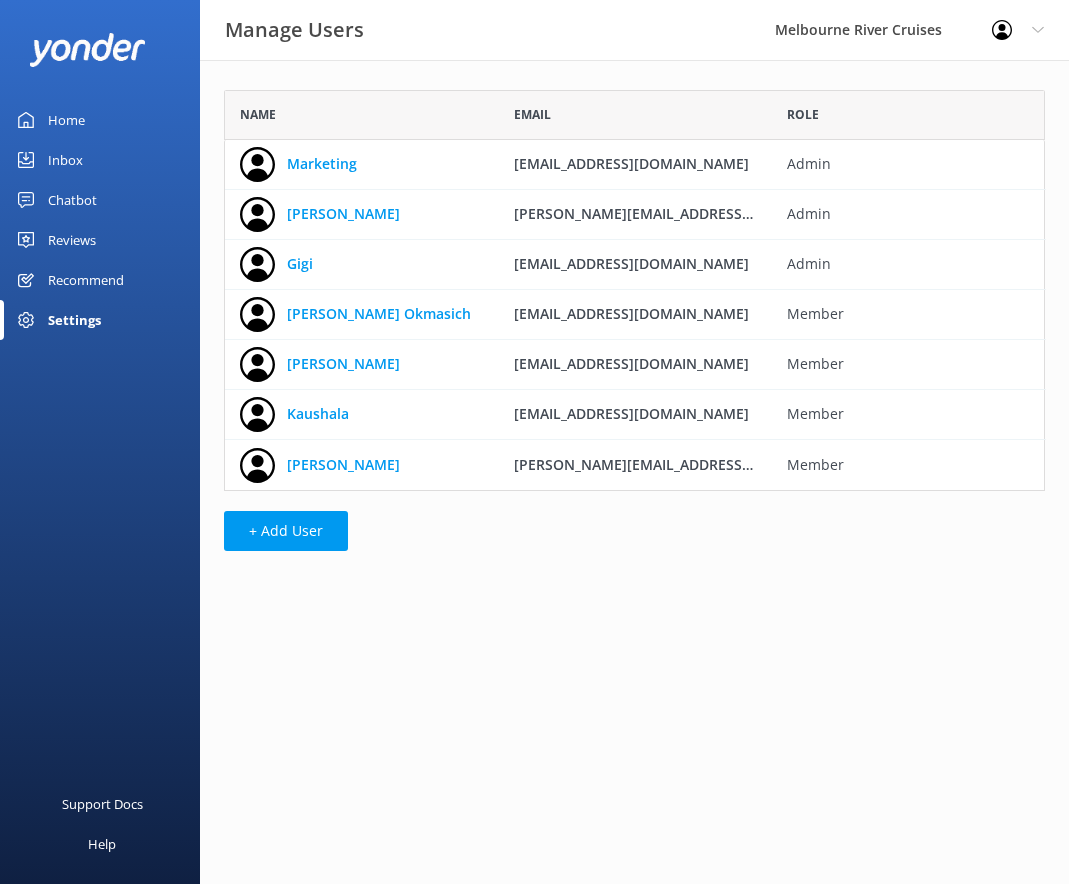 click on "Manage Users Melbourne River Cruises Profile Settings Logout Home Inbox Chatbot Content Products Chat Logs Website Widget Pop-up messages Reports Reviews All Reviews Setup Mentions Send Requests Record Feedback Showcase Requests Sent Reports Recommend Settings General Settings Business details Organizations Manage Users Billing Templates Integrations Booking system Review sites Inbox Channels Other Chat Widget Inbox Settings Support Docs Help Name Email Role Marketing [EMAIL_ADDRESS][DOMAIN_NAME] Admin [PERSON_NAME] [PERSON_NAME][EMAIL_ADDRESS][DOMAIN_NAME] Admin [PERSON_NAME] [PERSON_NAME][EMAIL_ADDRESS][DOMAIN_NAME] Admin [PERSON_NAME] Okmasich [EMAIL_ADDRESS][DOMAIN_NAME] Member [PERSON_NAME] [EMAIL_ADDRESS][DOMAIN_NAME] Member Kaushala [EMAIL_ADDRESS][DOMAIN_NAME] Member [PERSON_NAME] [PERSON_NAME][EMAIL_ADDRESS][DOMAIN_NAME] Member + Add User" at bounding box center (534, 442) 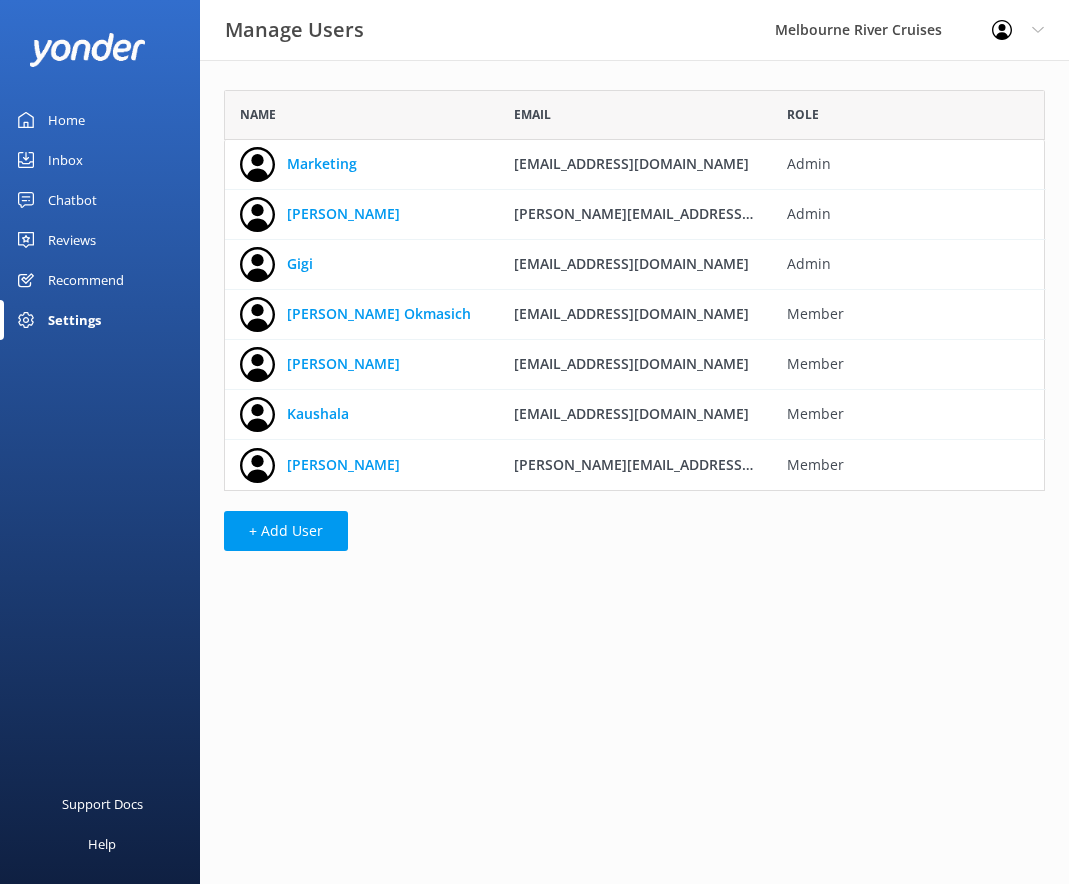 click at bounding box center [87, 49] 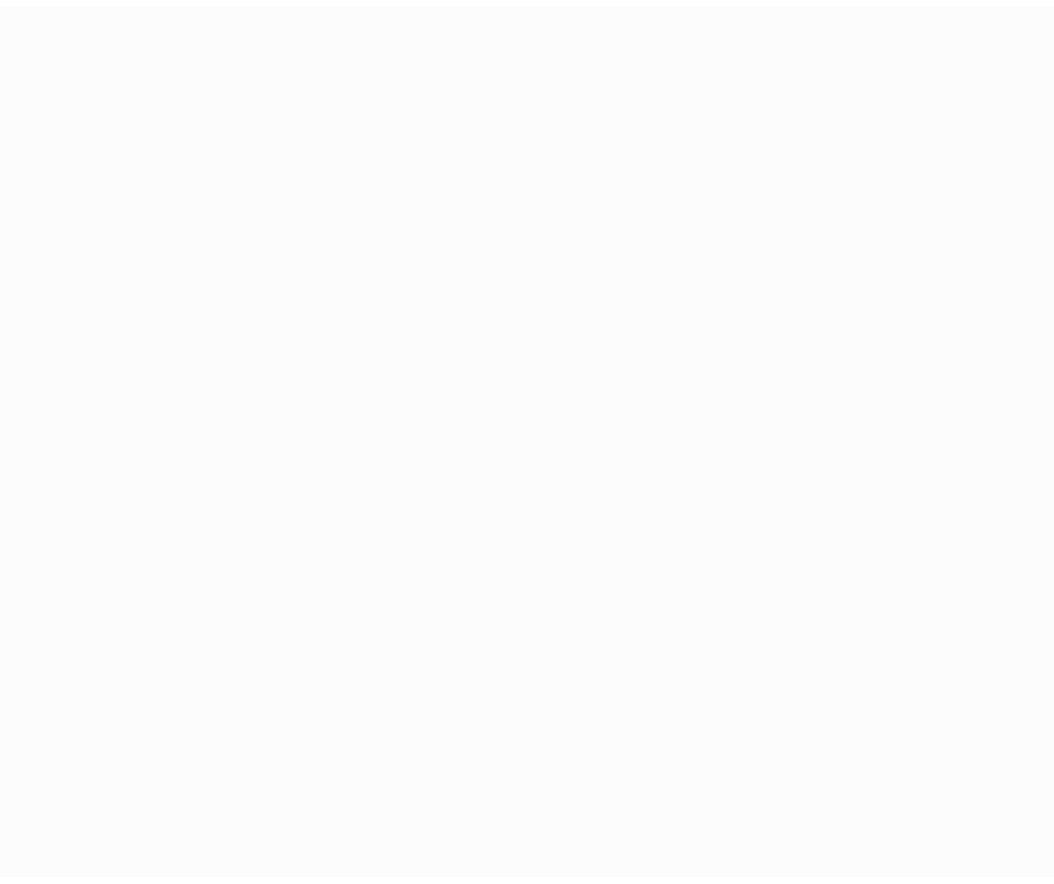 scroll, scrollTop: 0, scrollLeft: 0, axis: both 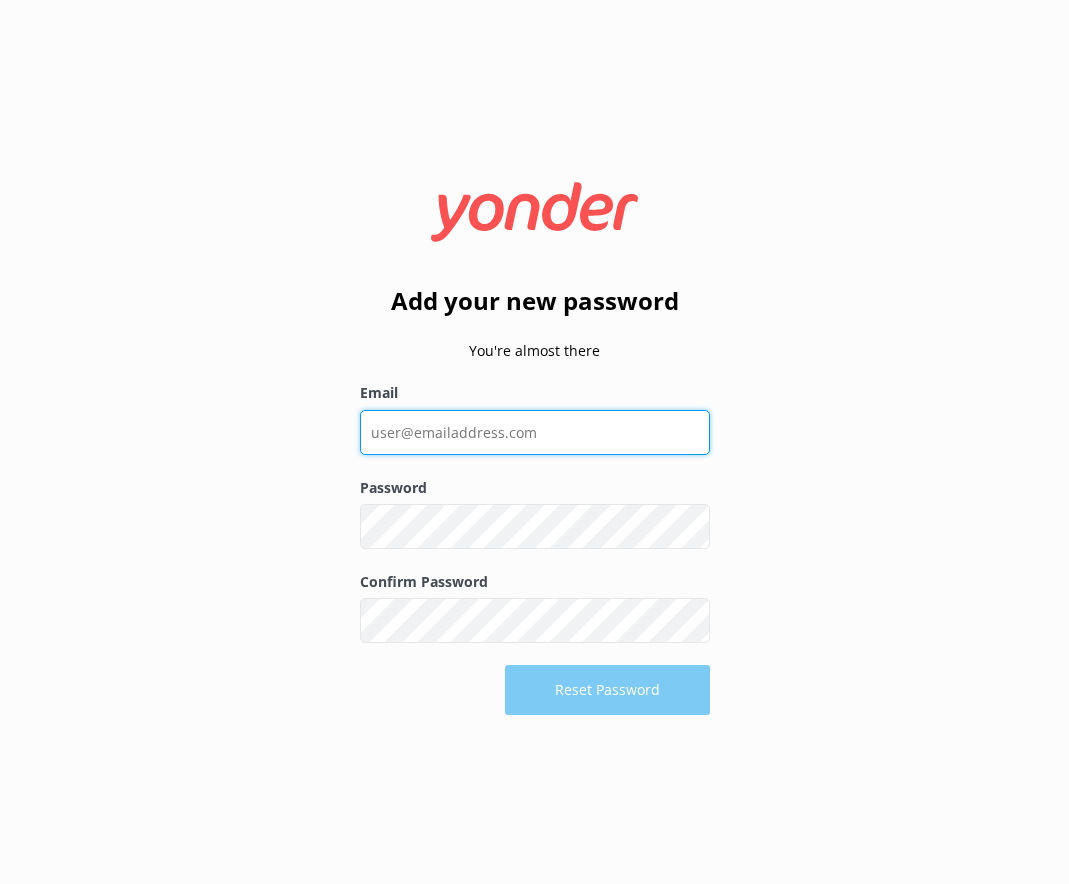 click on "Email" at bounding box center (535, 432) 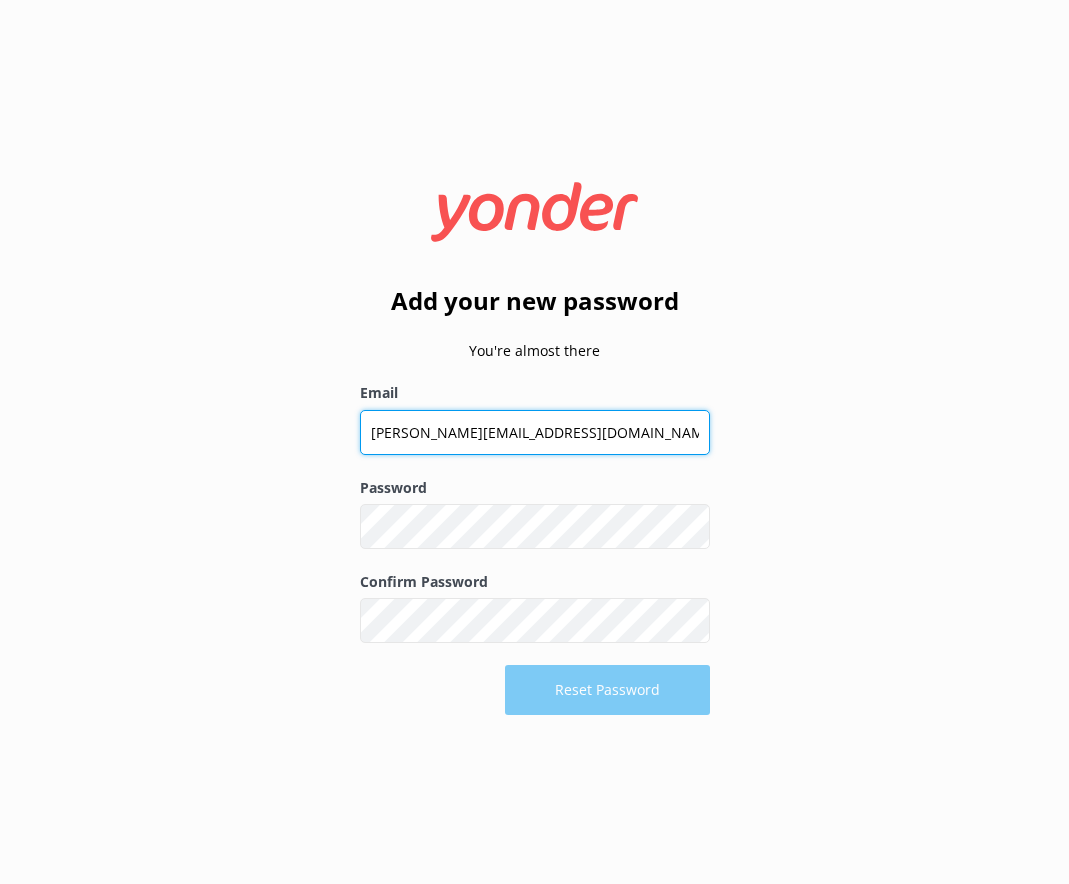type on "[PERSON_NAME][EMAIL_ADDRESS][DOMAIN_NAME]" 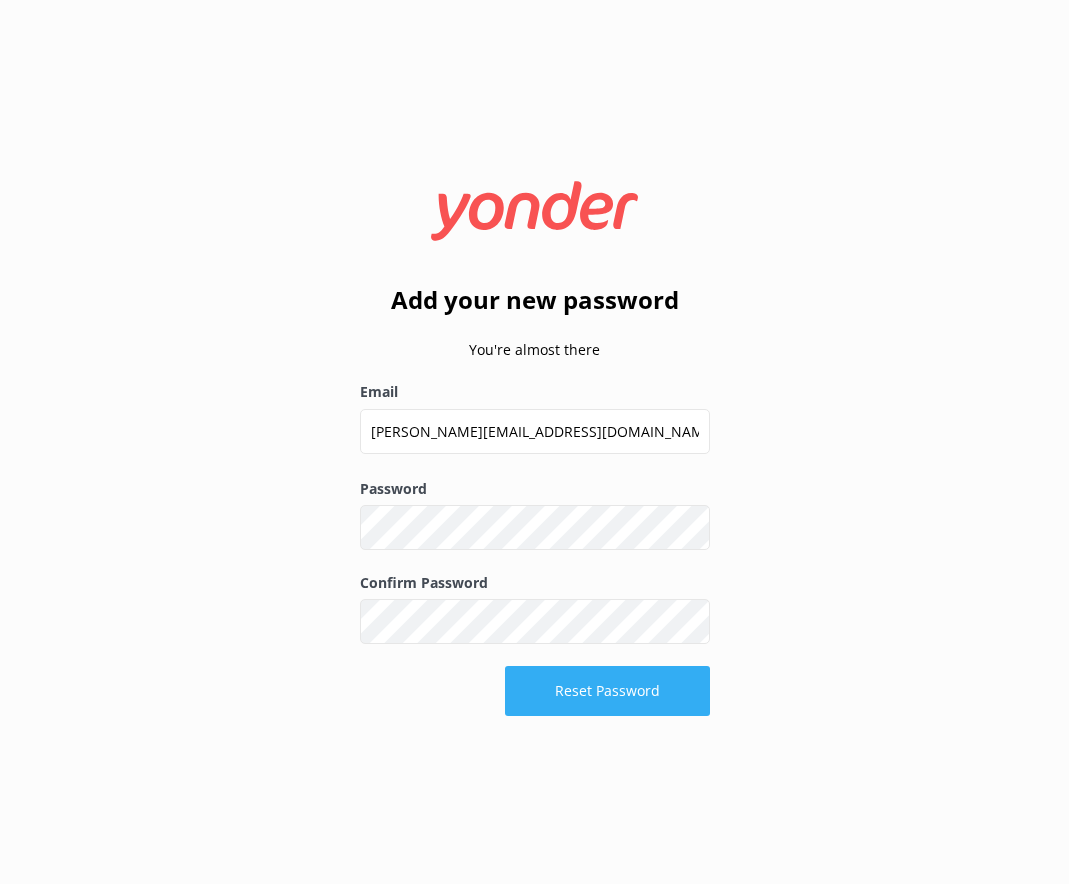 click on "Reset Password" at bounding box center (607, 691) 